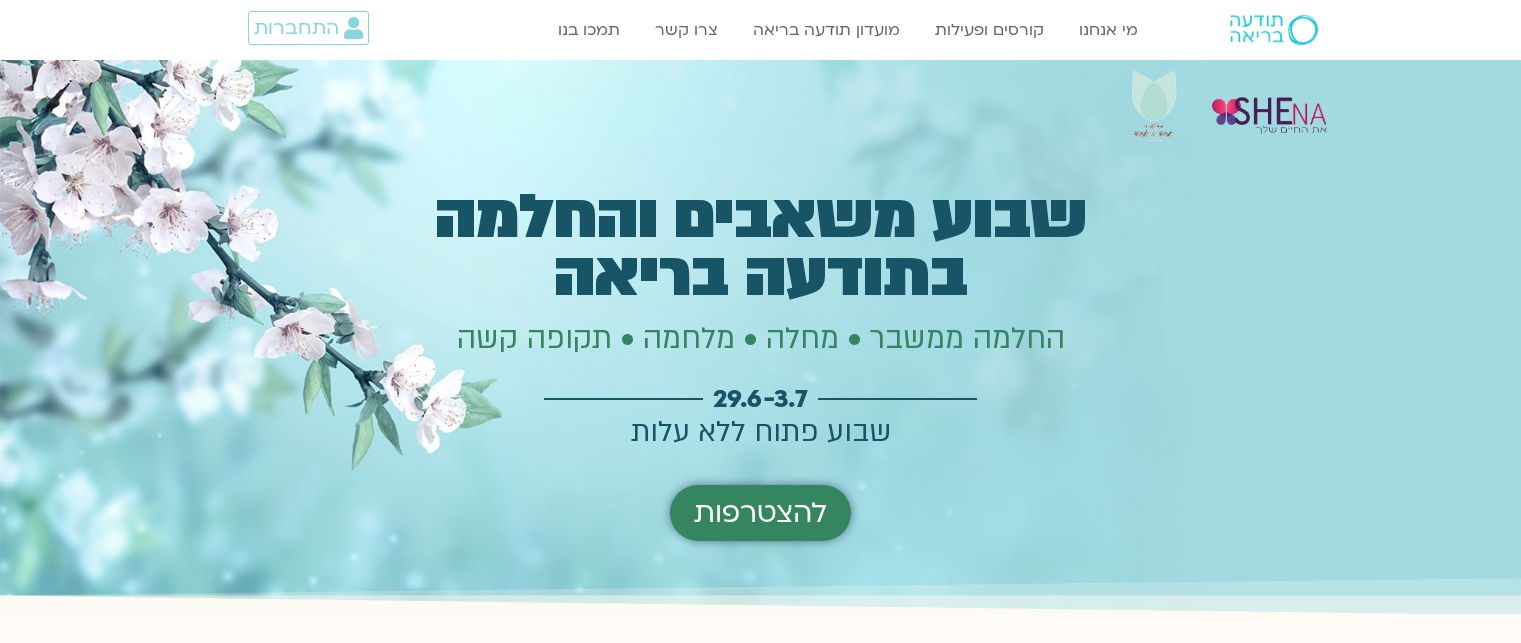 scroll, scrollTop: 0, scrollLeft: 0, axis: both 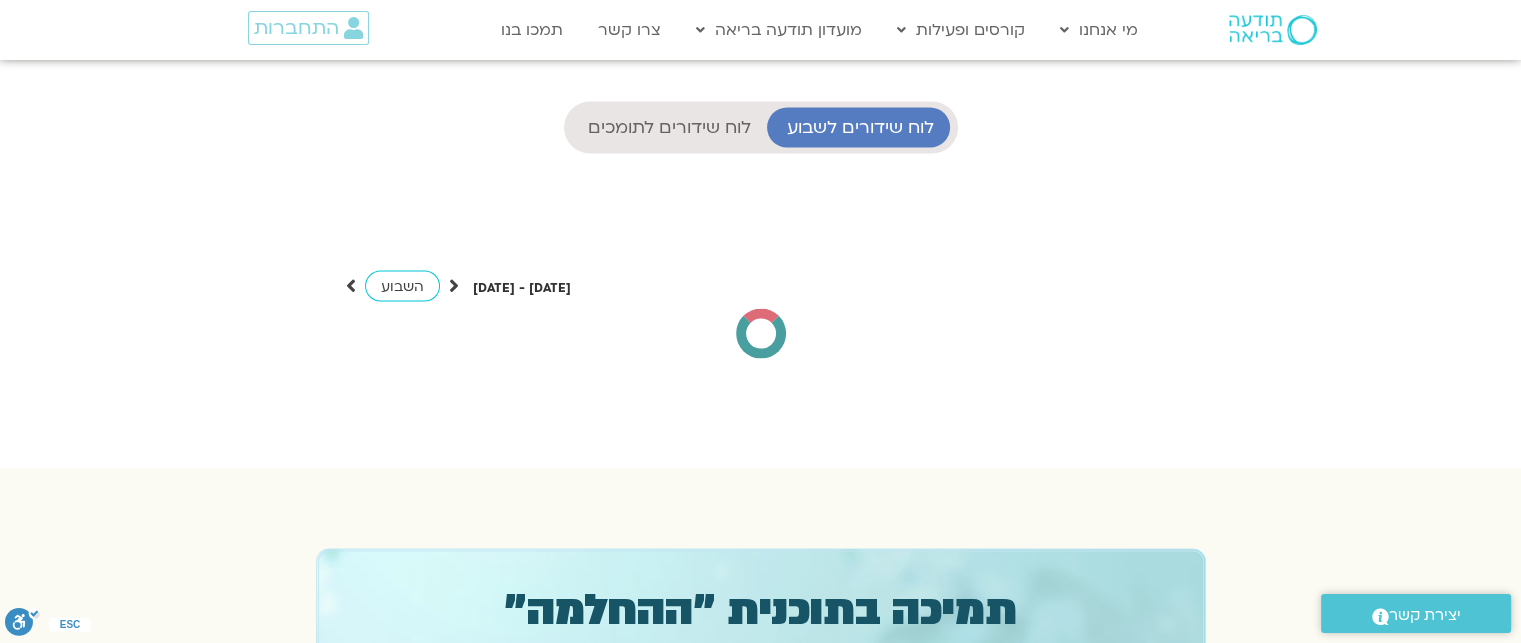 click on "דלג לתוכן
Main Menu
מי אנחנו מי אנחנו שאלות נפוצות מנחים ומנחות בתודעה בריאה מה זה מיינדפולנס התנדבות קורסים ופעילות מפגשי תמיכה לאור המצב קורסים פתוחים ללא עלות קורסים תכניות מתמשכות מועדון תודעה בריאה כבר במועדון? התחבר כאן מידע על המועדון התכניה השבועית צרו קשר תמכו בנו
התחברות" at bounding box center (760, -451) 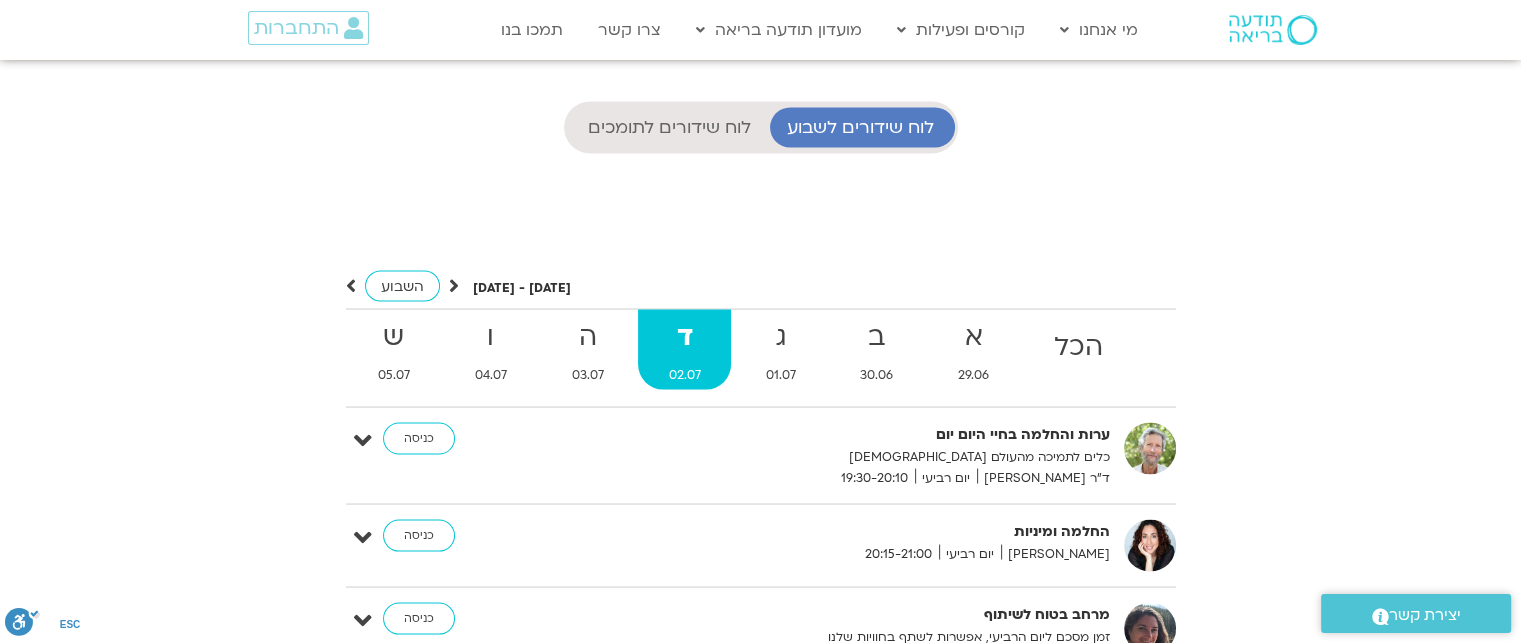 scroll, scrollTop: 16, scrollLeft: 0, axis: vertical 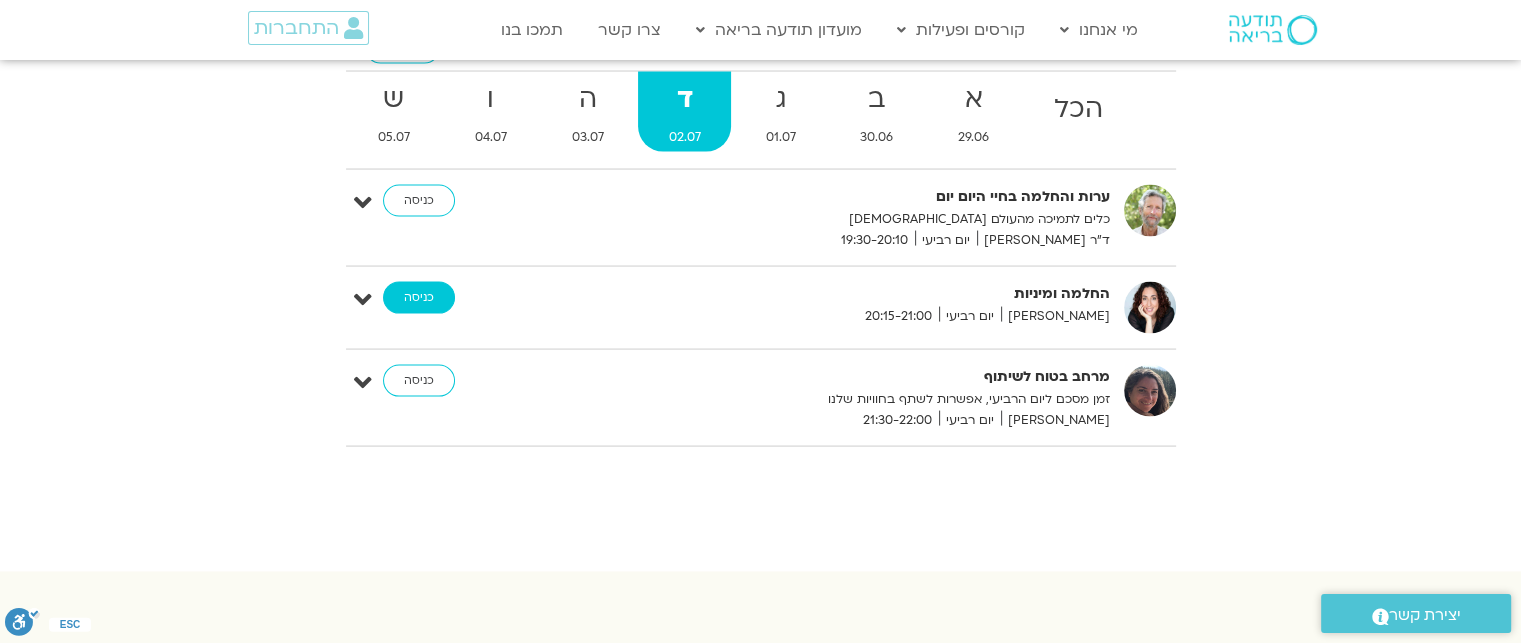 click on "כניסה" at bounding box center (419, 298) 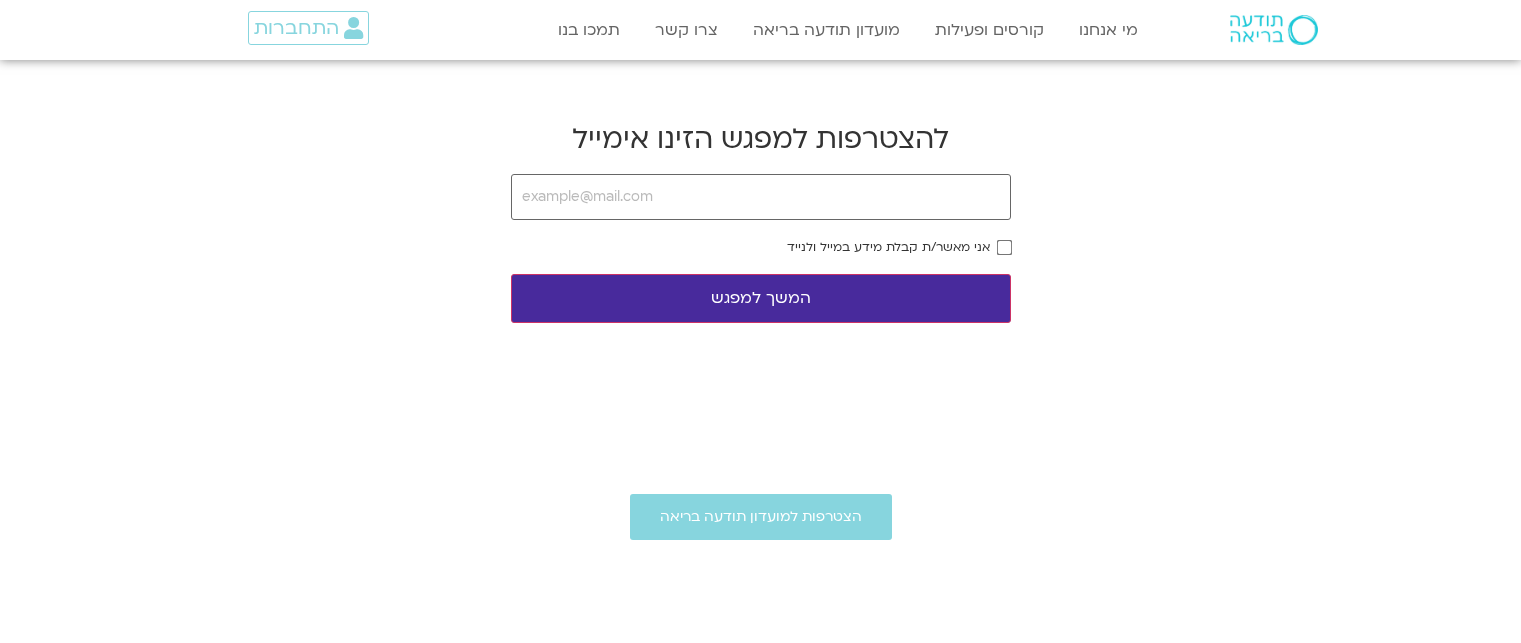 scroll, scrollTop: 0, scrollLeft: 0, axis: both 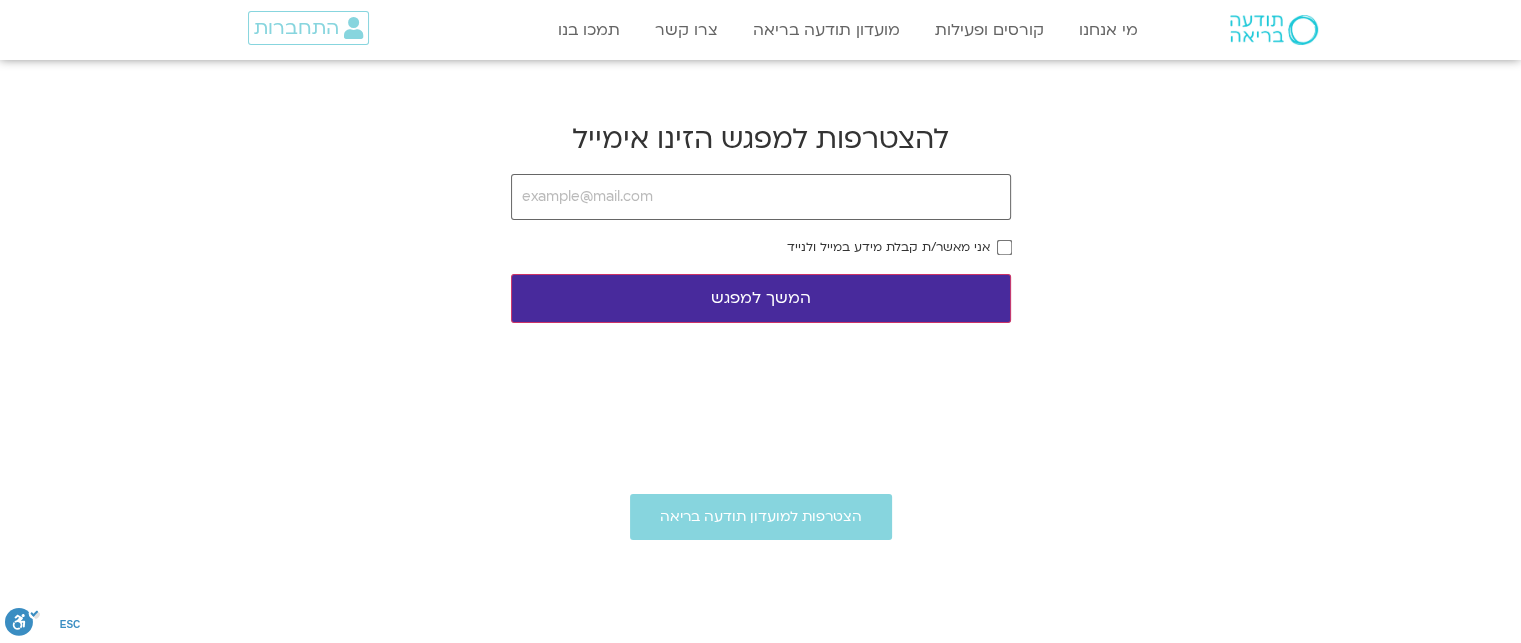 click on "אני מאשר/ת קבלת מידע במייל ולנייד
המשך למפגש" at bounding box center (761, 248) 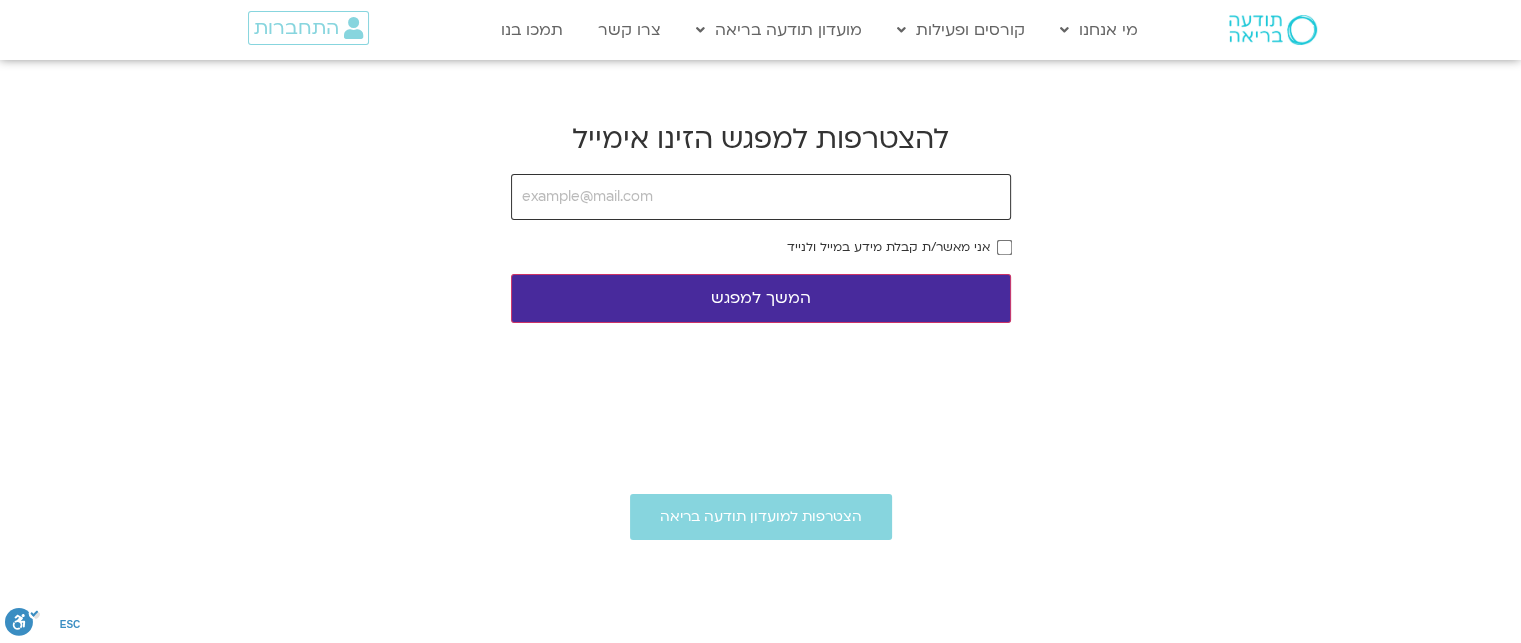 click at bounding box center [761, 197] 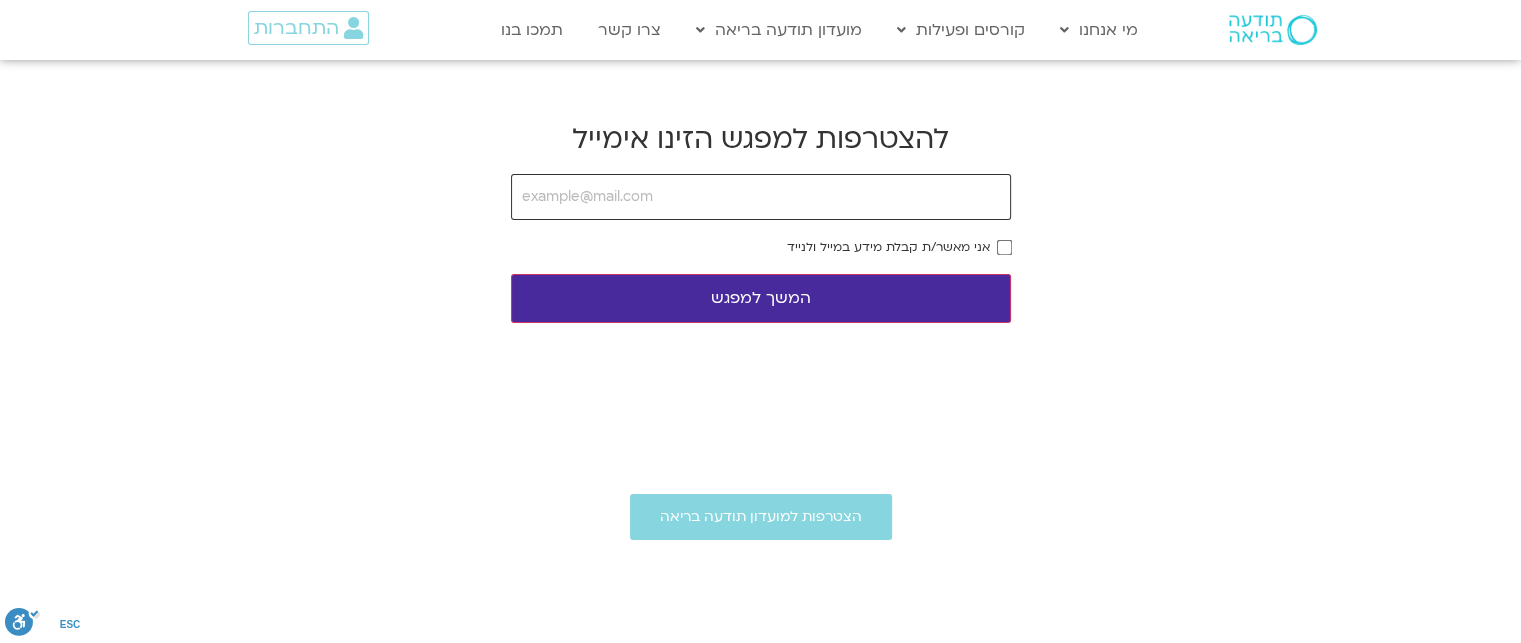 type on "noale19@walla.co.il" 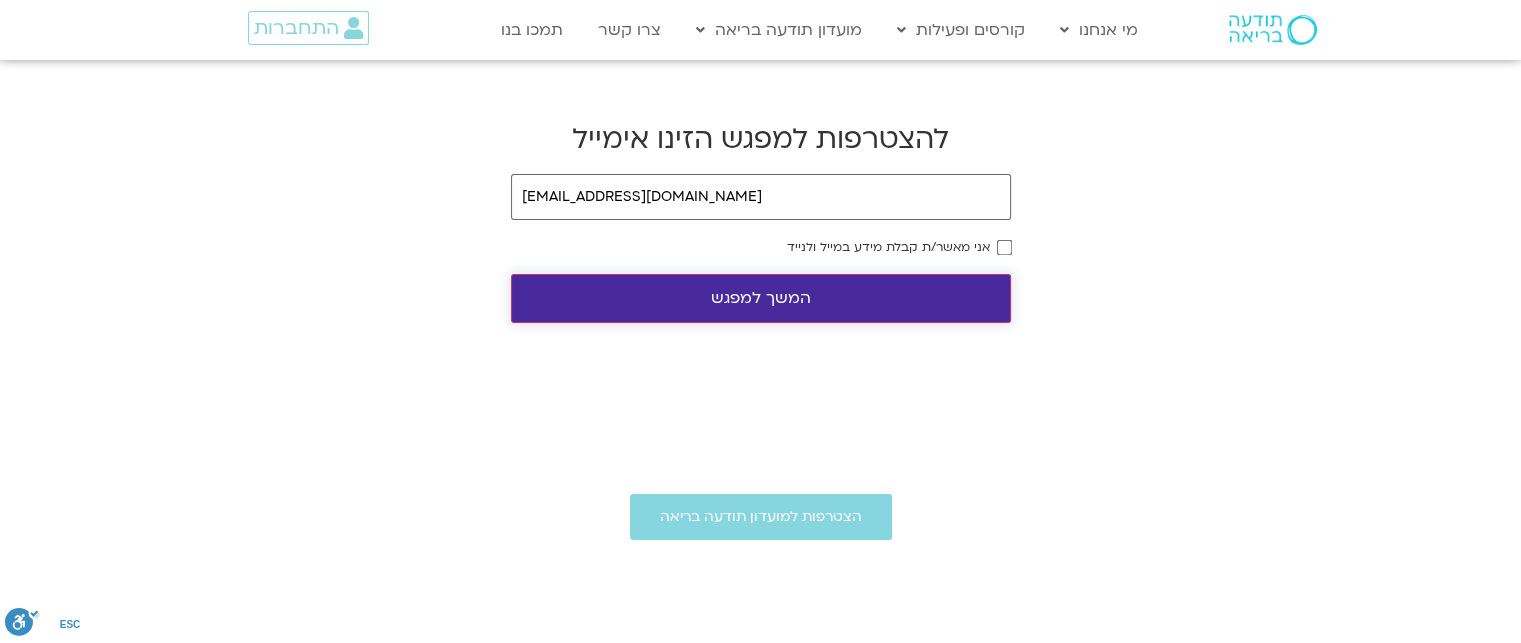 click on "המשך למפגש" at bounding box center (761, 298) 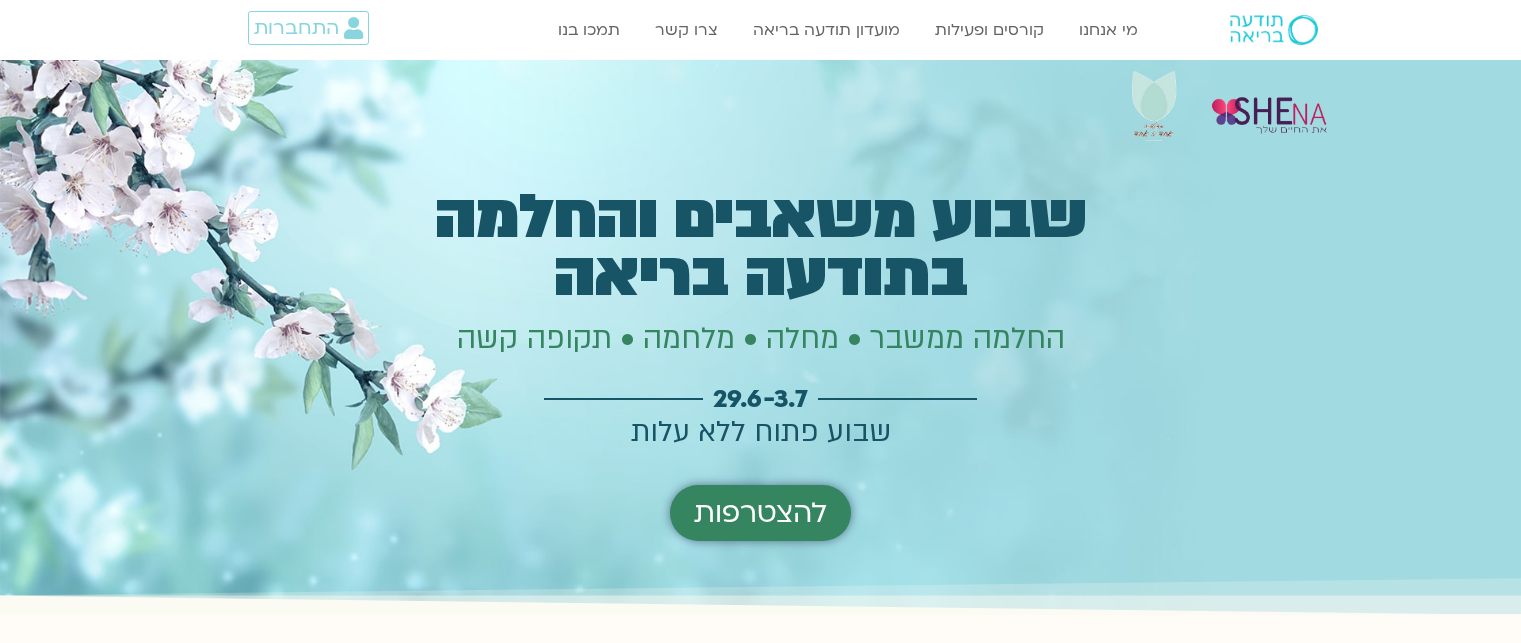 scroll, scrollTop: 0, scrollLeft: 0, axis: both 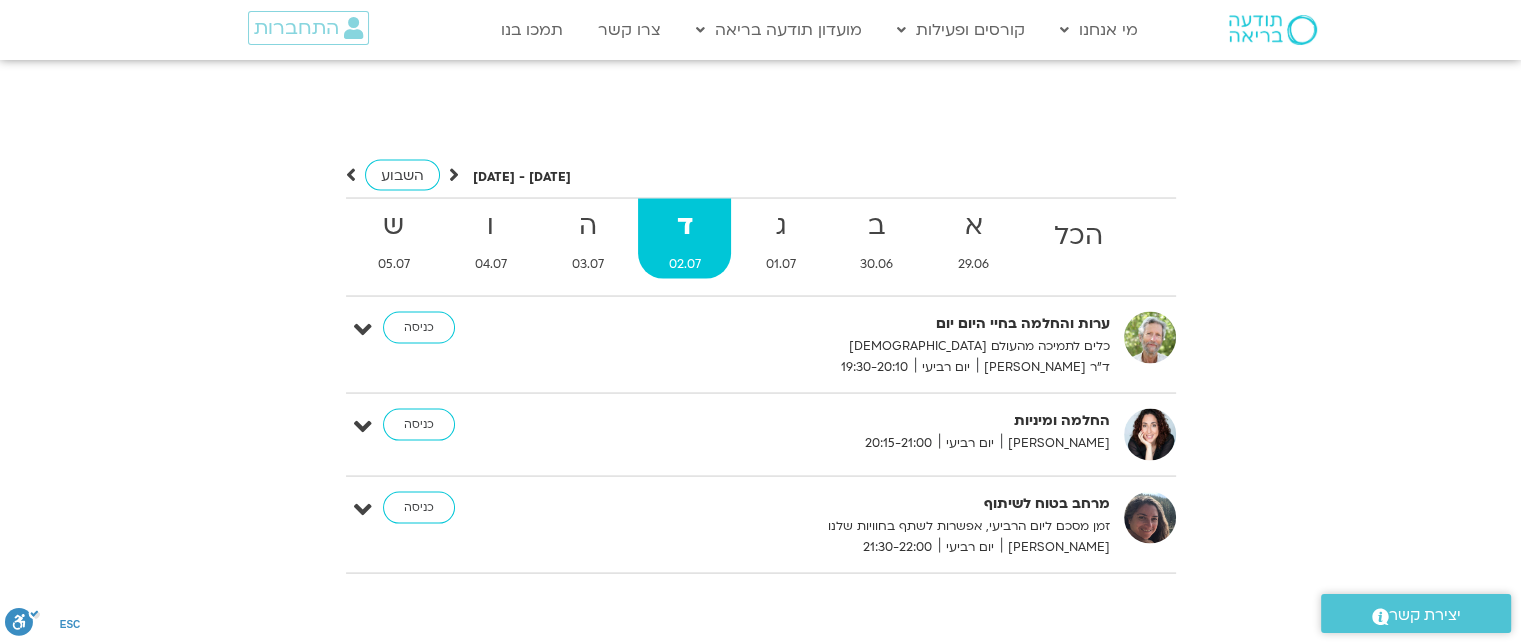 click at bounding box center (363, 427) 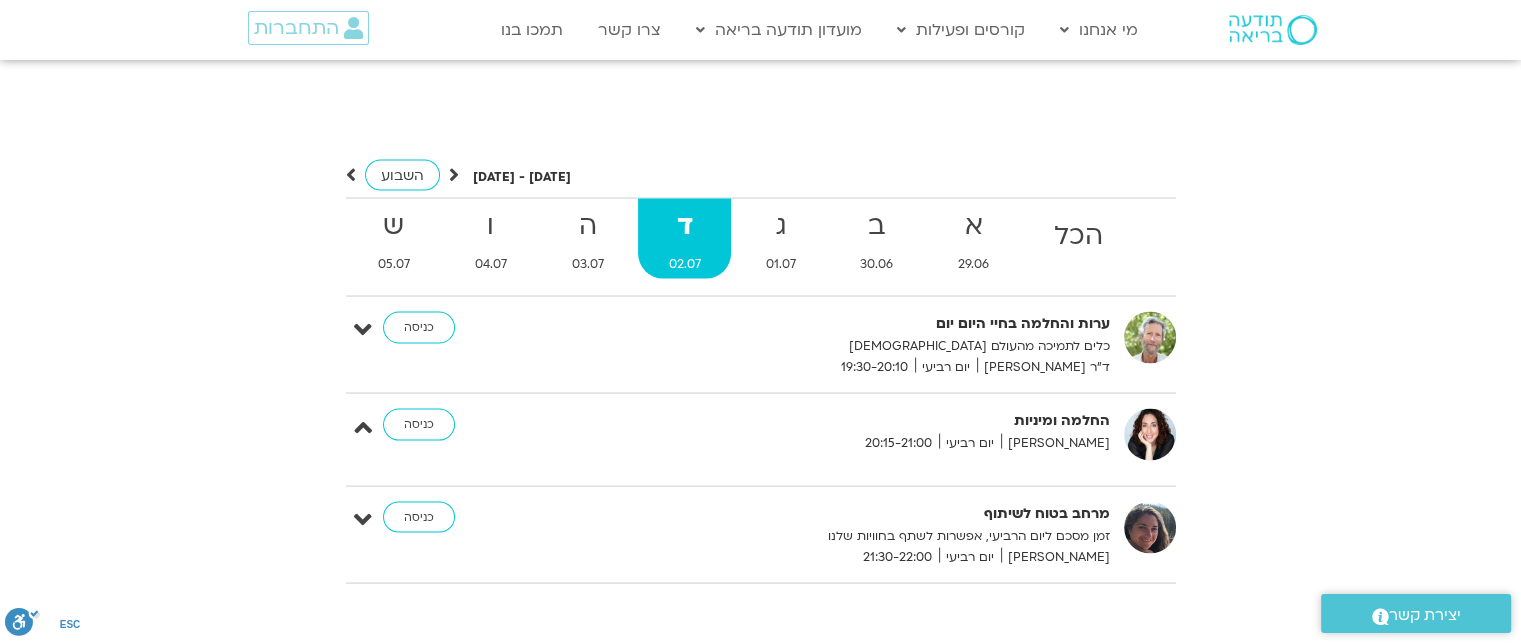 scroll, scrollTop: 669, scrollLeft: 0, axis: vertical 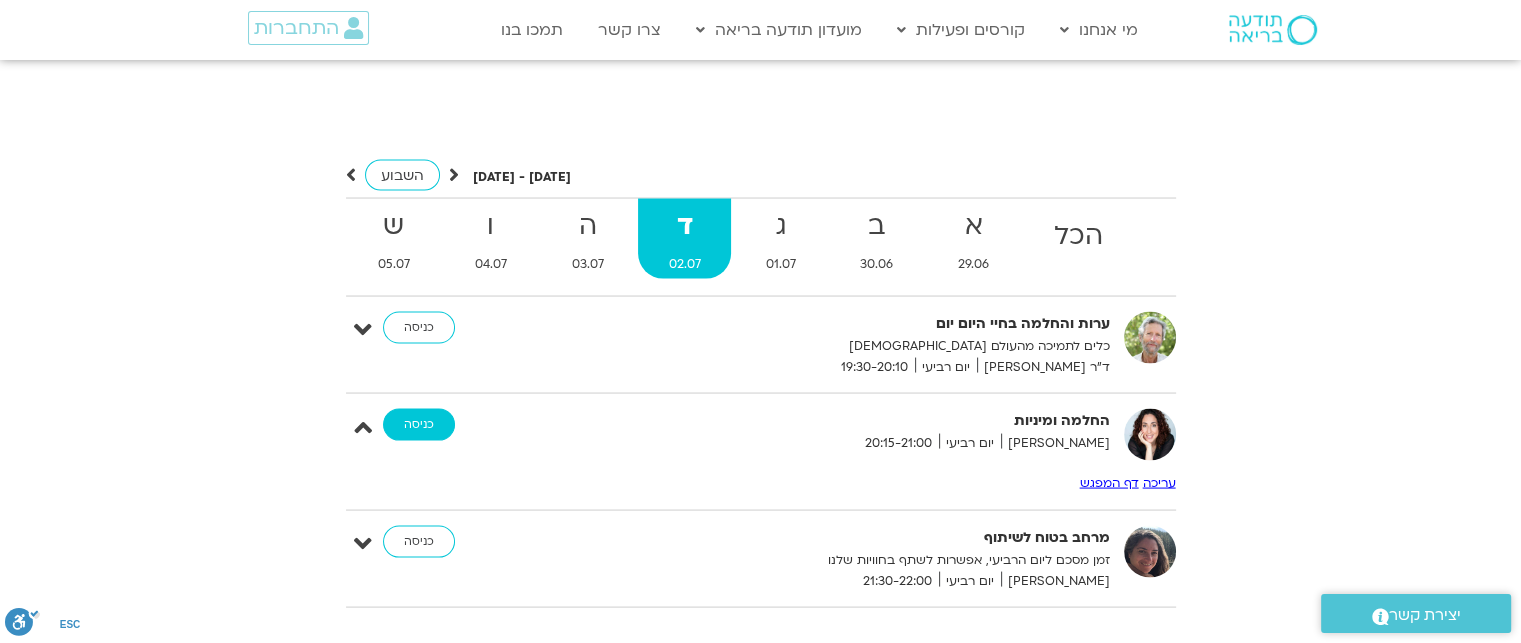 click on "כניסה" at bounding box center [419, 425] 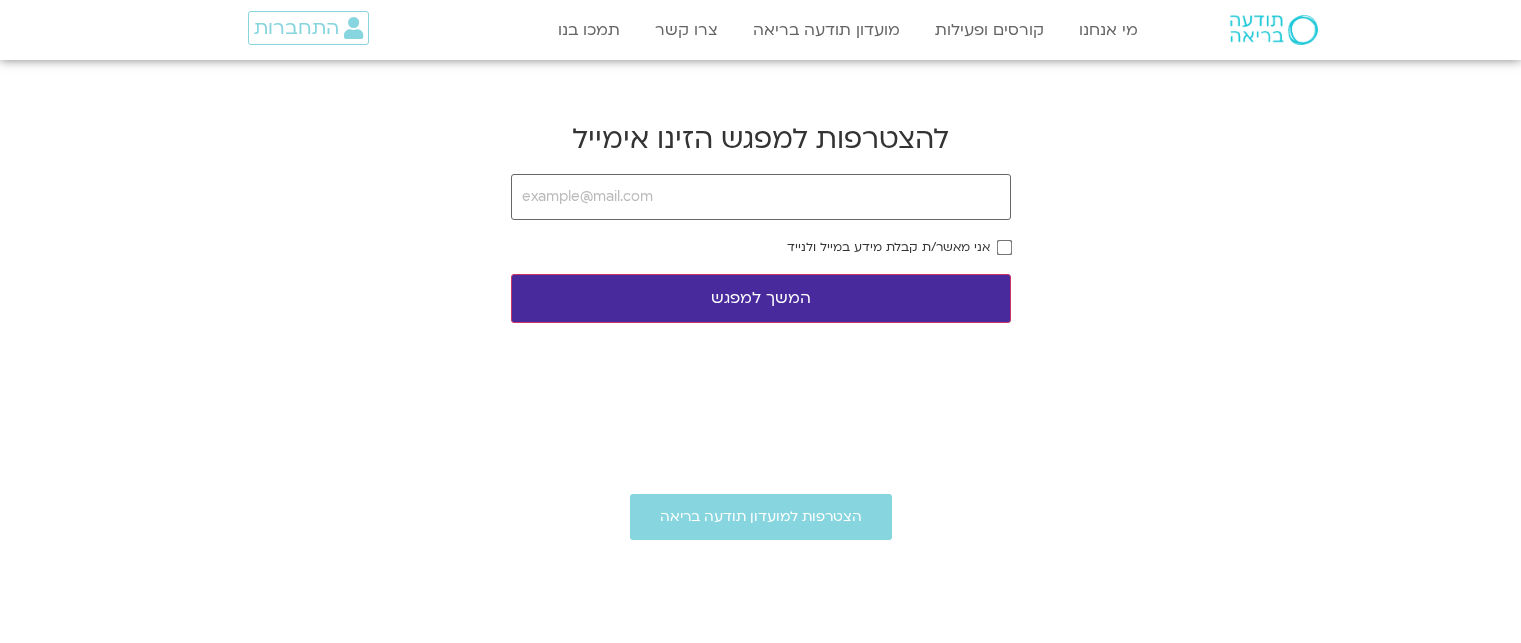 scroll, scrollTop: 0, scrollLeft: 0, axis: both 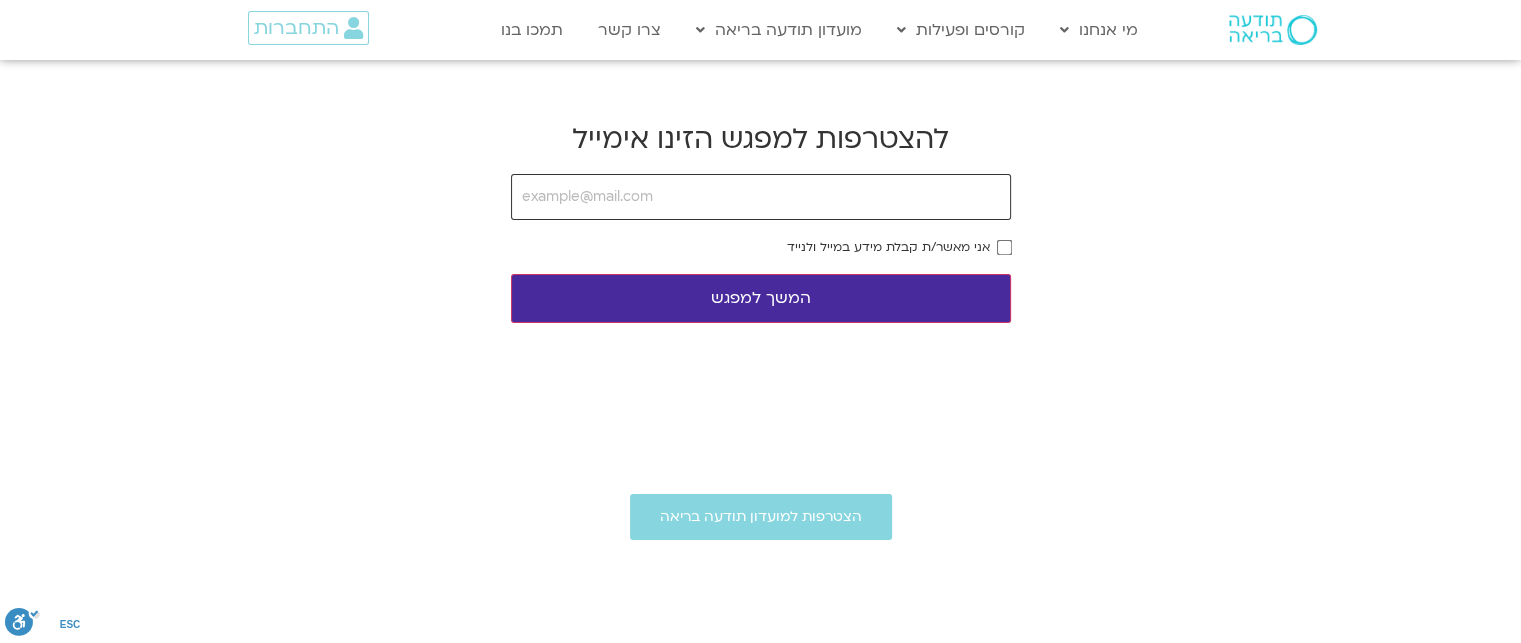click at bounding box center (761, 197) 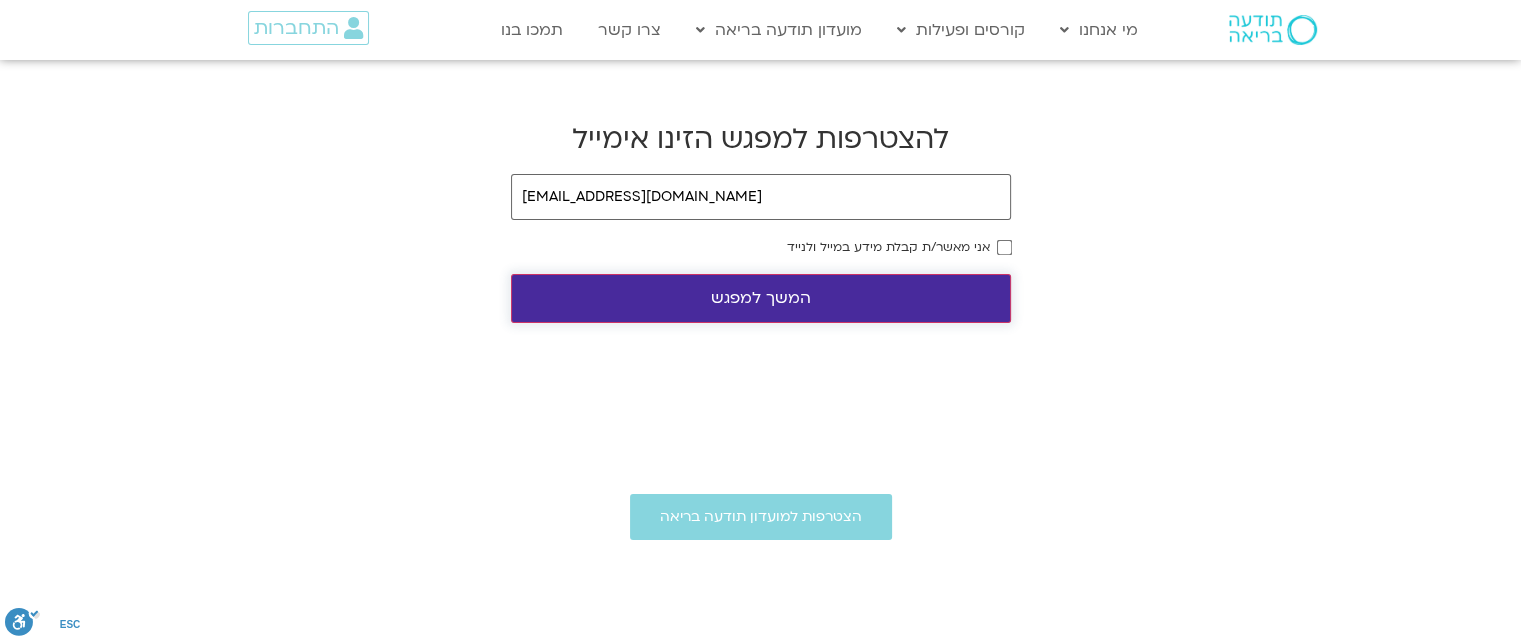 click on "המשך למפגש" at bounding box center (761, 298) 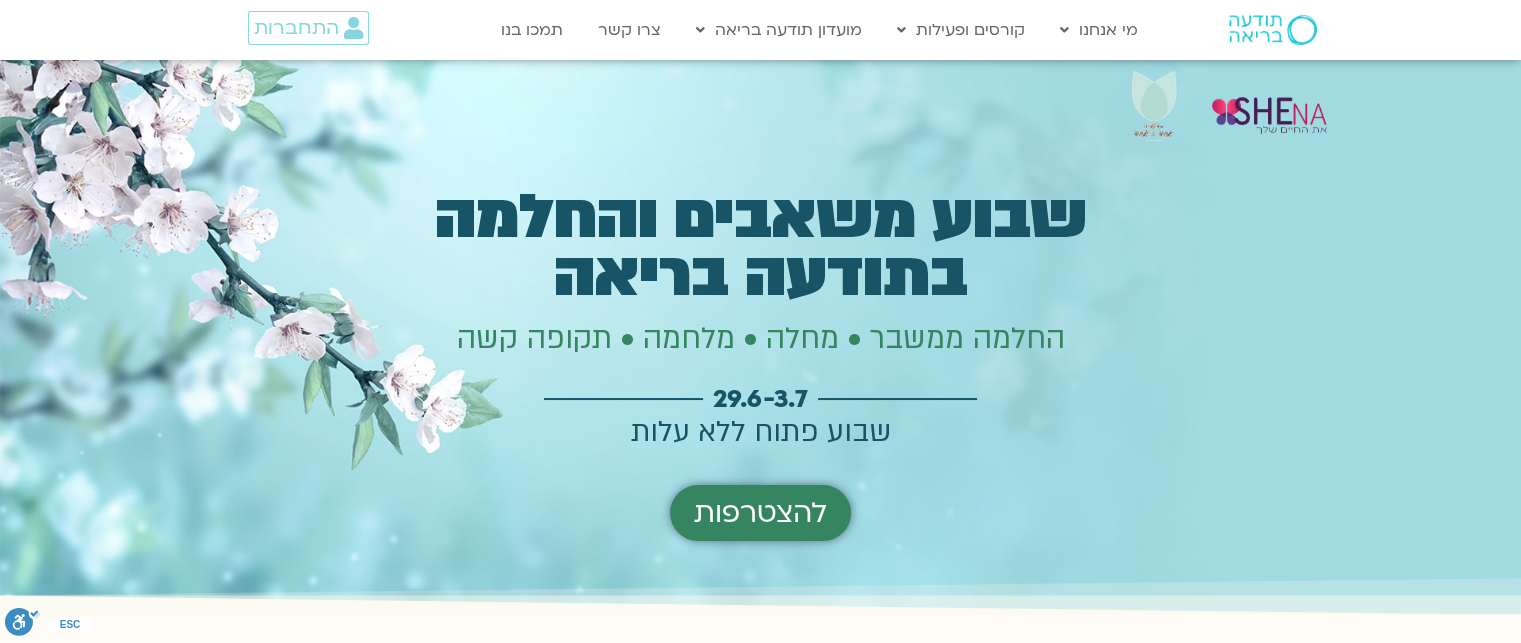 scroll, scrollTop: 435, scrollLeft: 0, axis: vertical 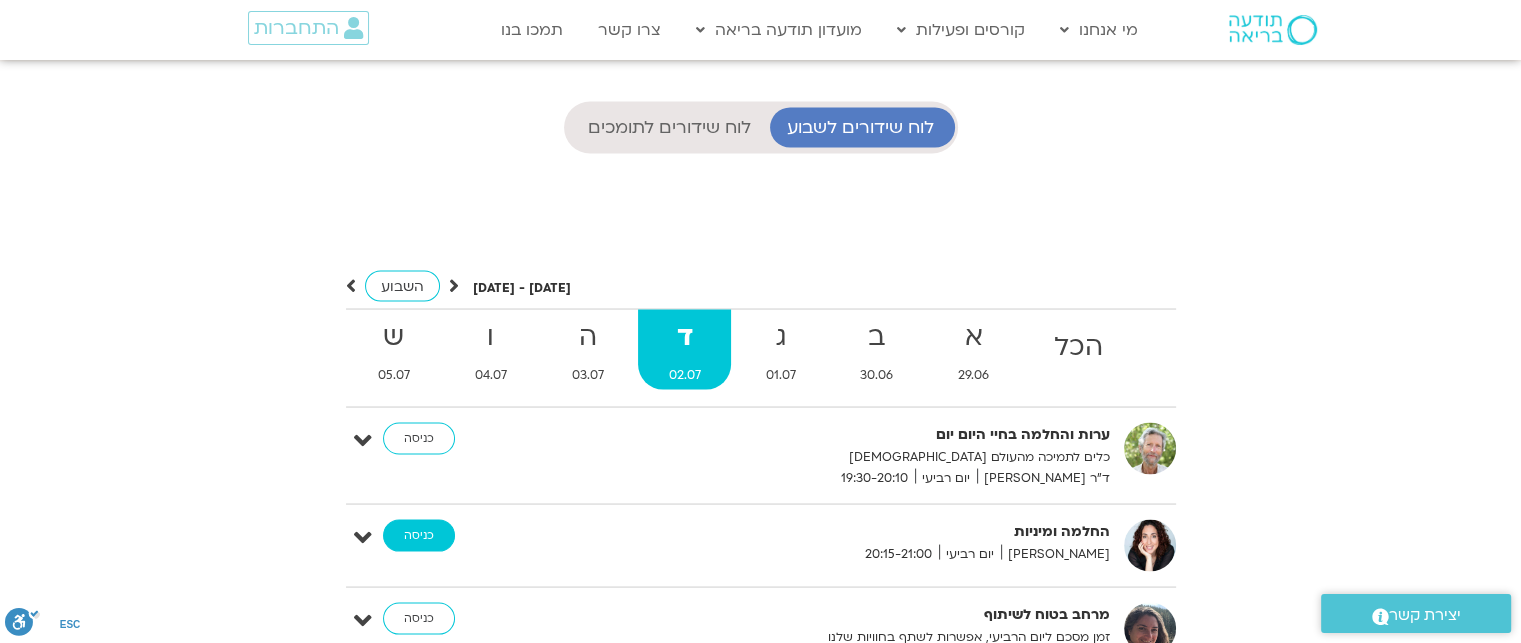 click on "כניסה" at bounding box center [419, 535] 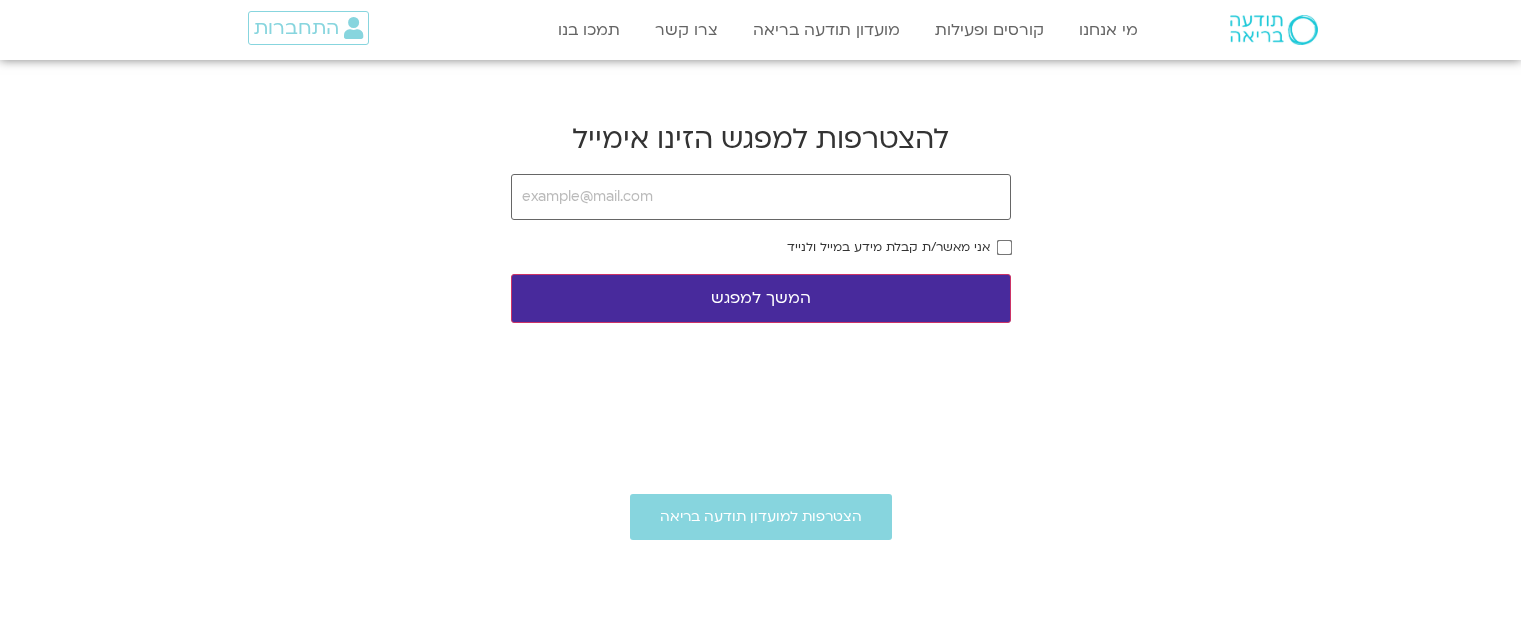 scroll, scrollTop: 0, scrollLeft: 0, axis: both 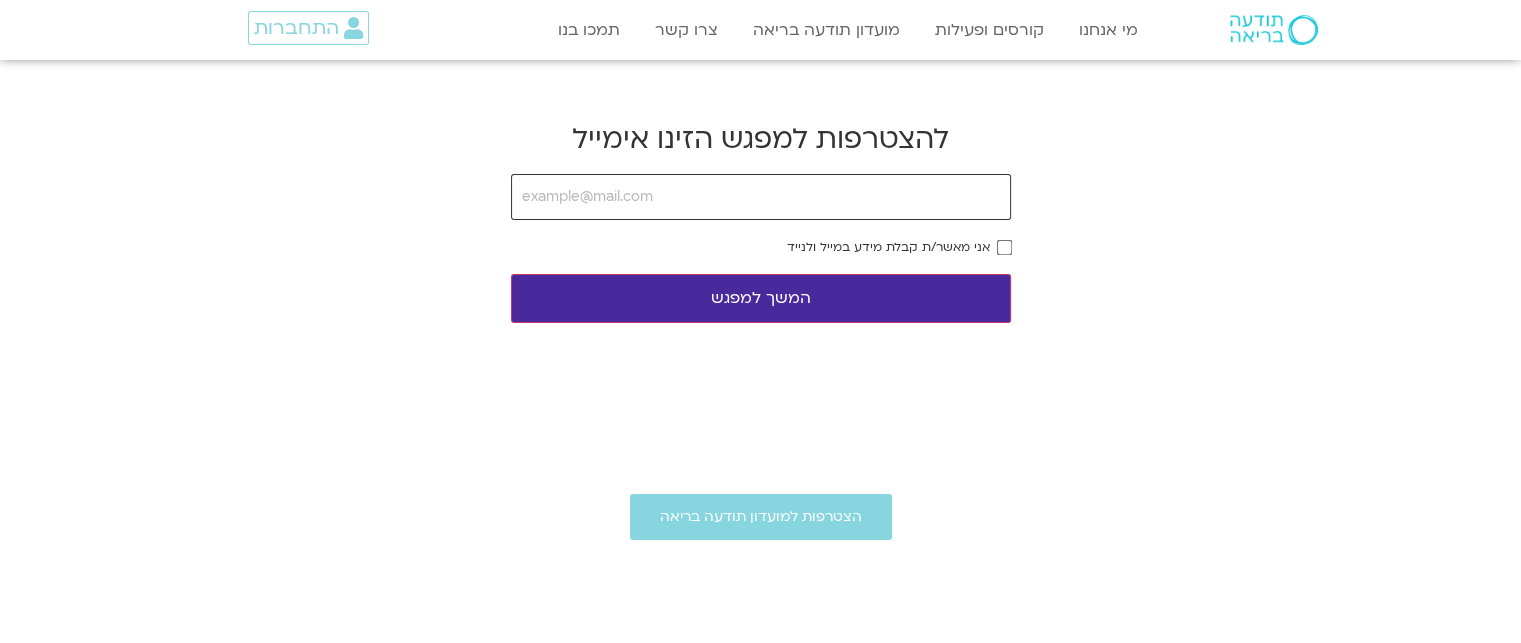 click at bounding box center (761, 197) 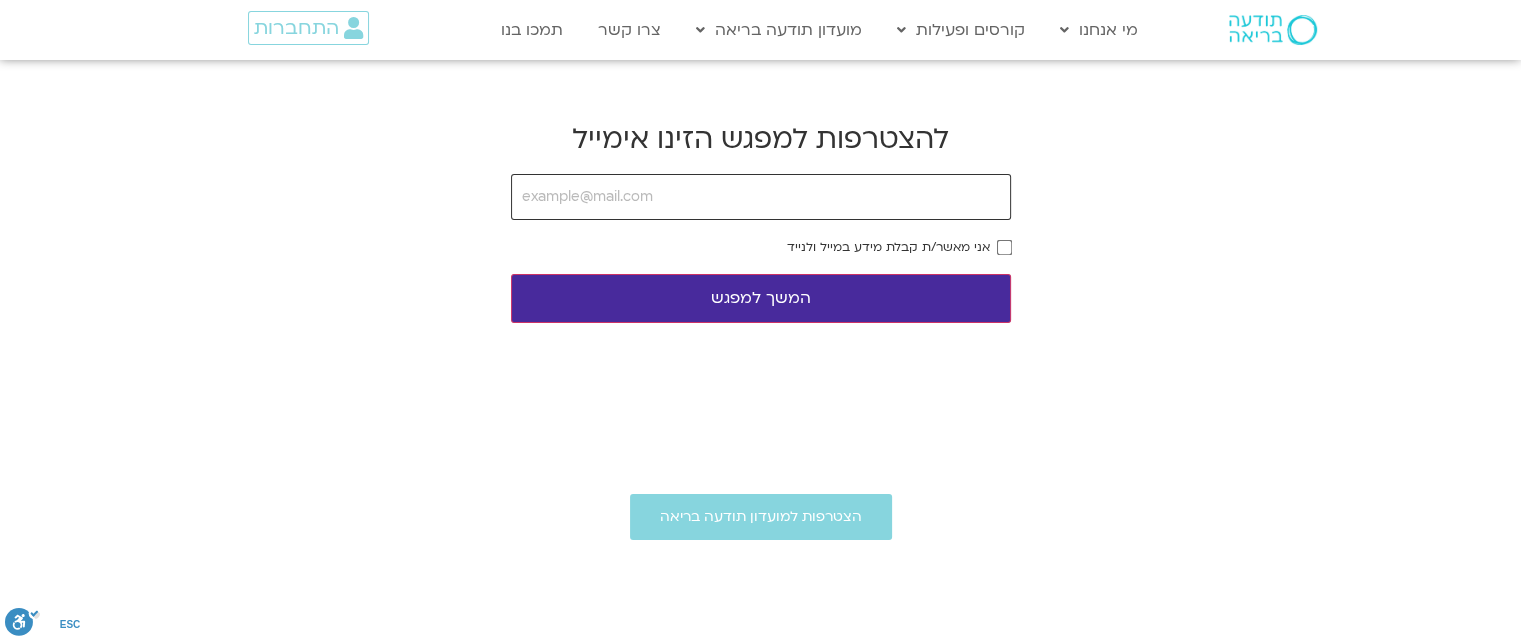 type on "noale19@walla.co.il" 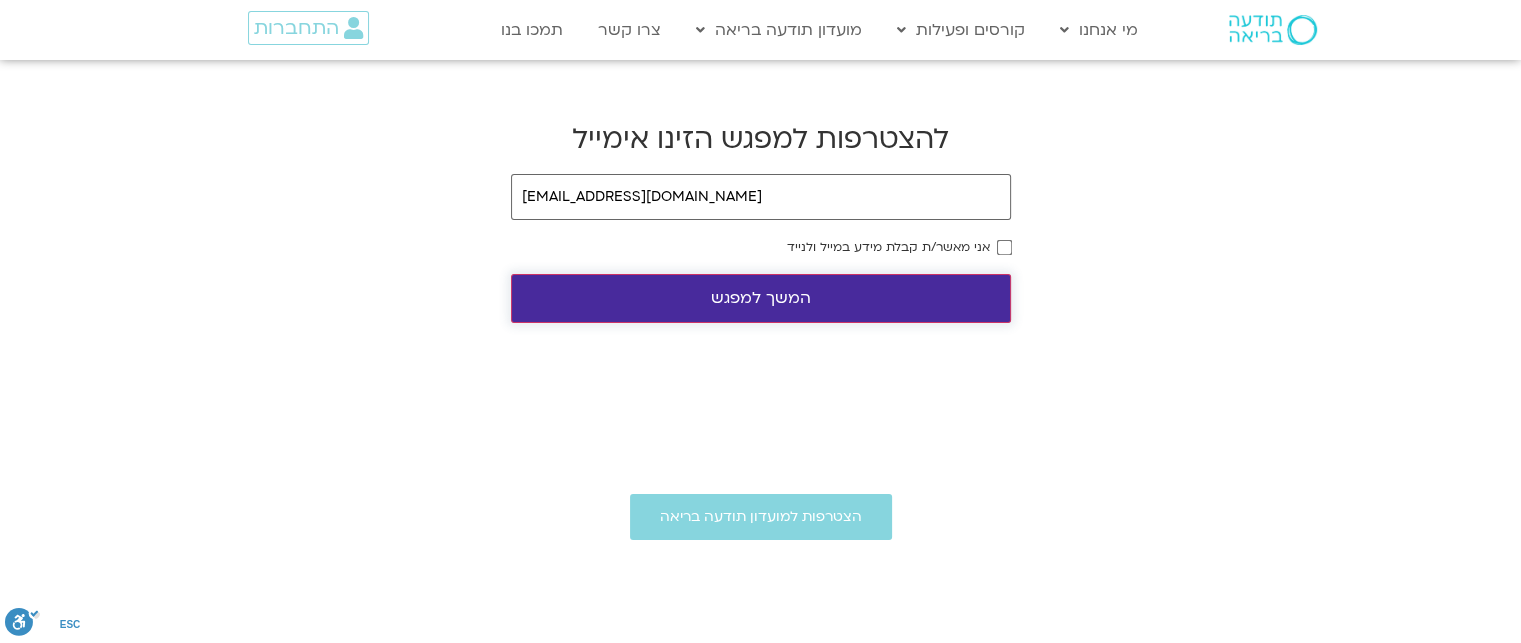 click on "המשך למפגש" at bounding box center [761, 298] 